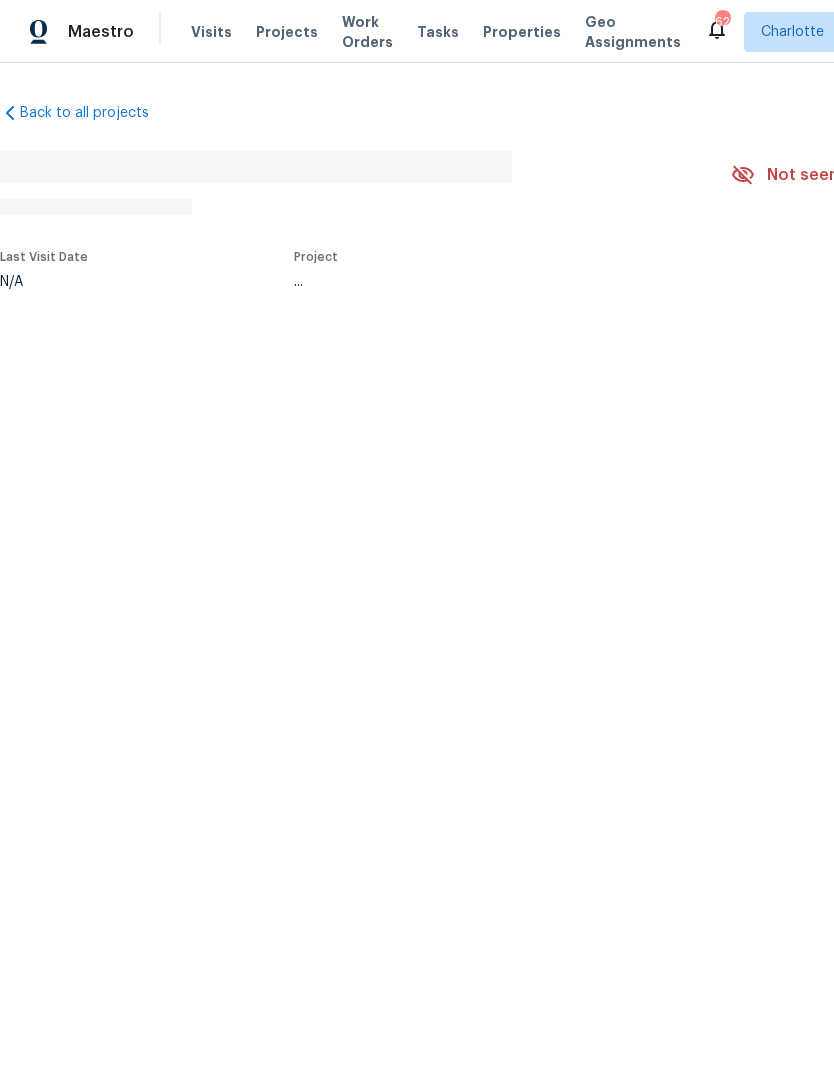 scroll, scrollTop: 0, scrollLeft: 0, axis: both 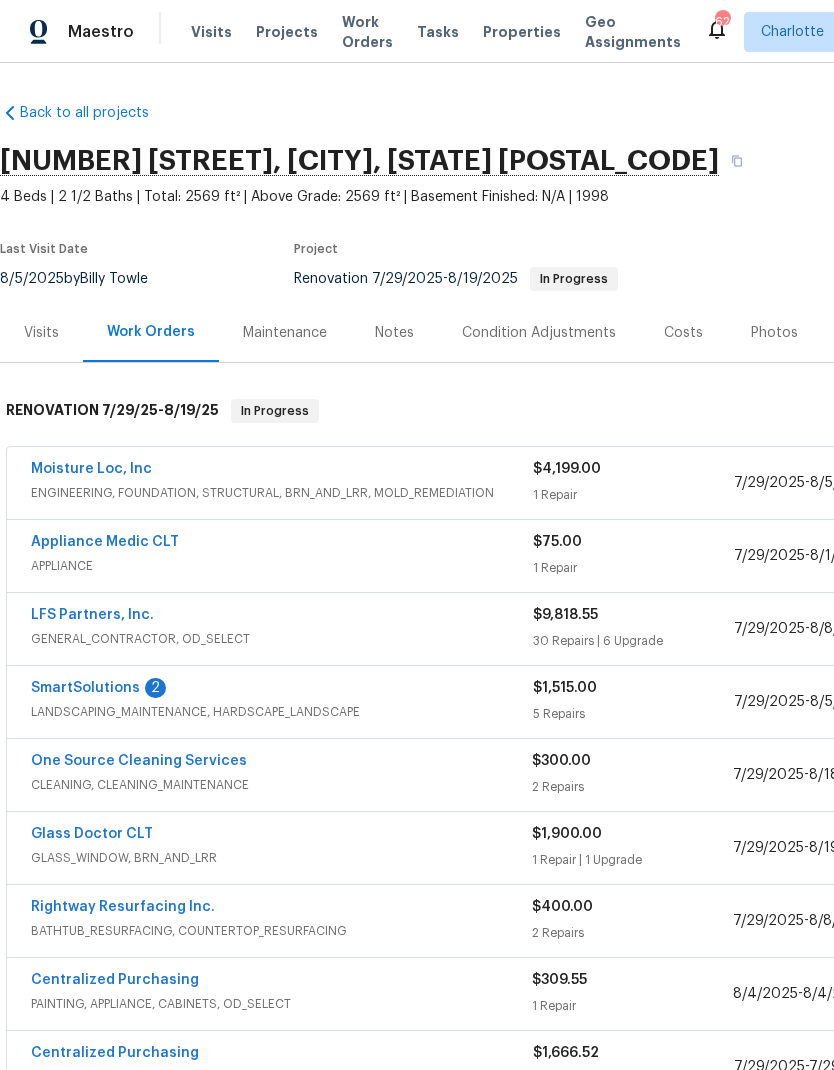 click on "SmartSolutions" at bounding box center (85, 688) 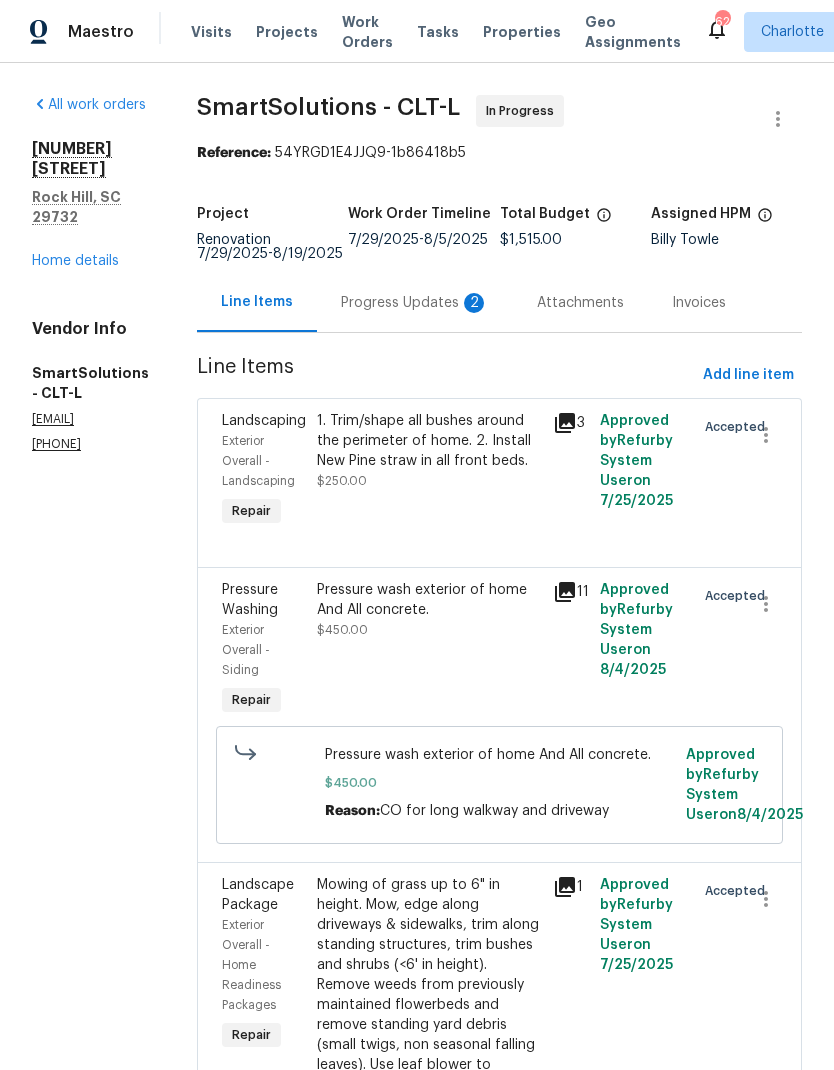 click on "Progress Updates 2" at bounding box center [415, 303] 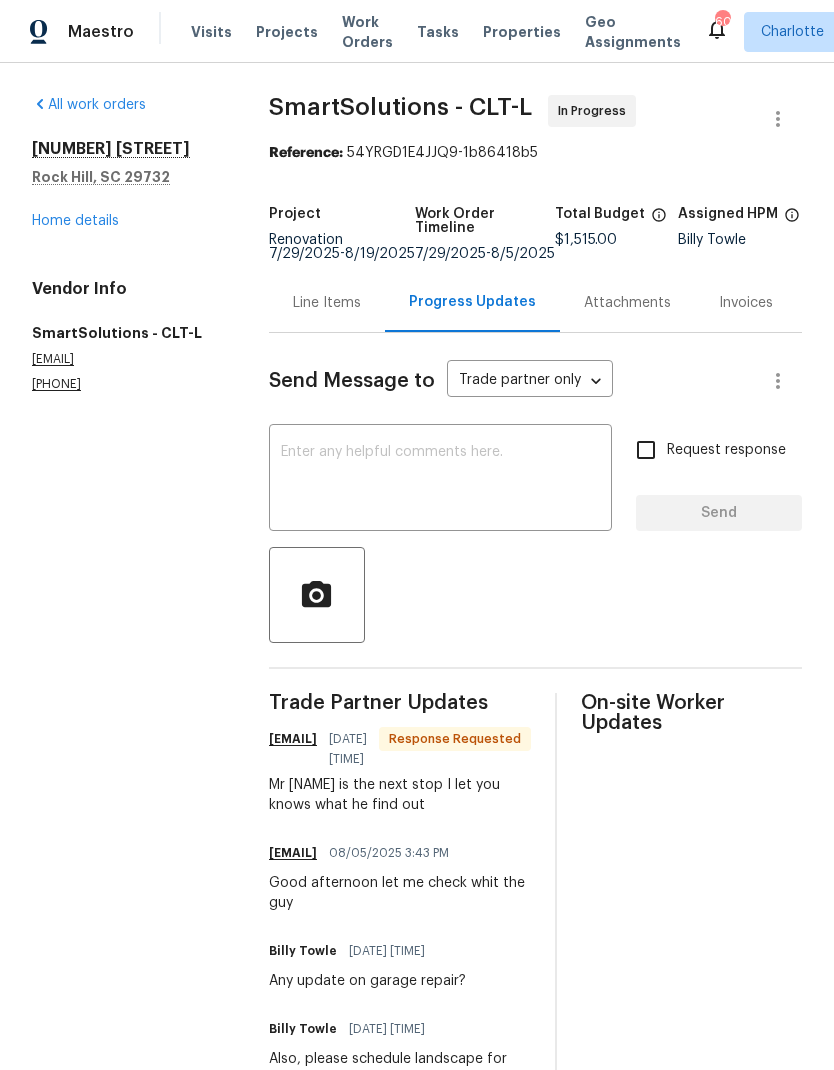 scroll, scrollTop: 0, scrollLeft: 0, axis: both 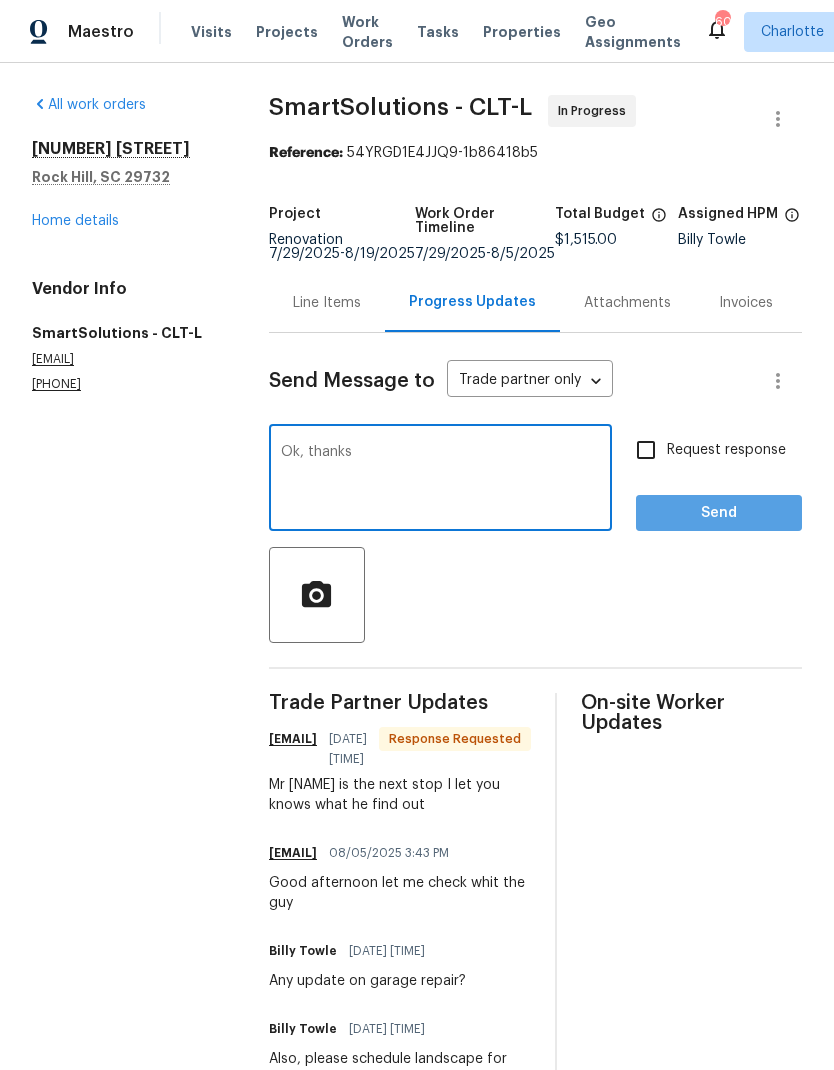 type on "Ok, thanks" 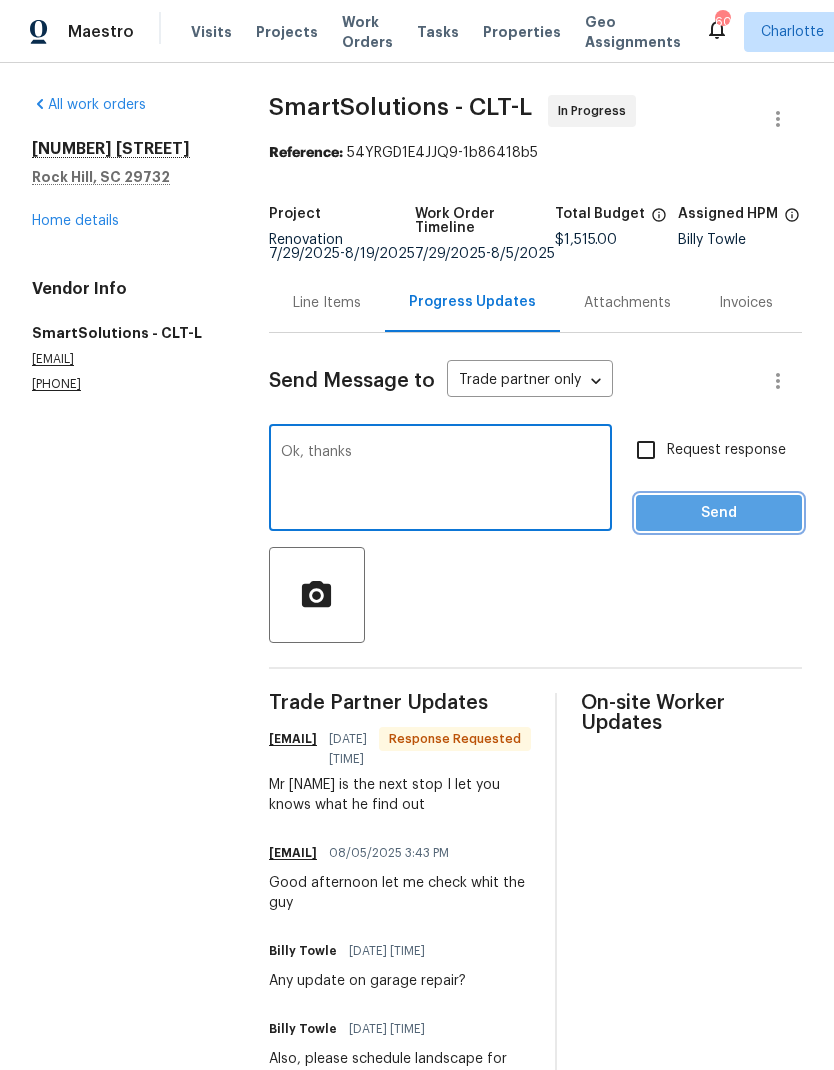 click on "Send" at bounding box center [719, 513] 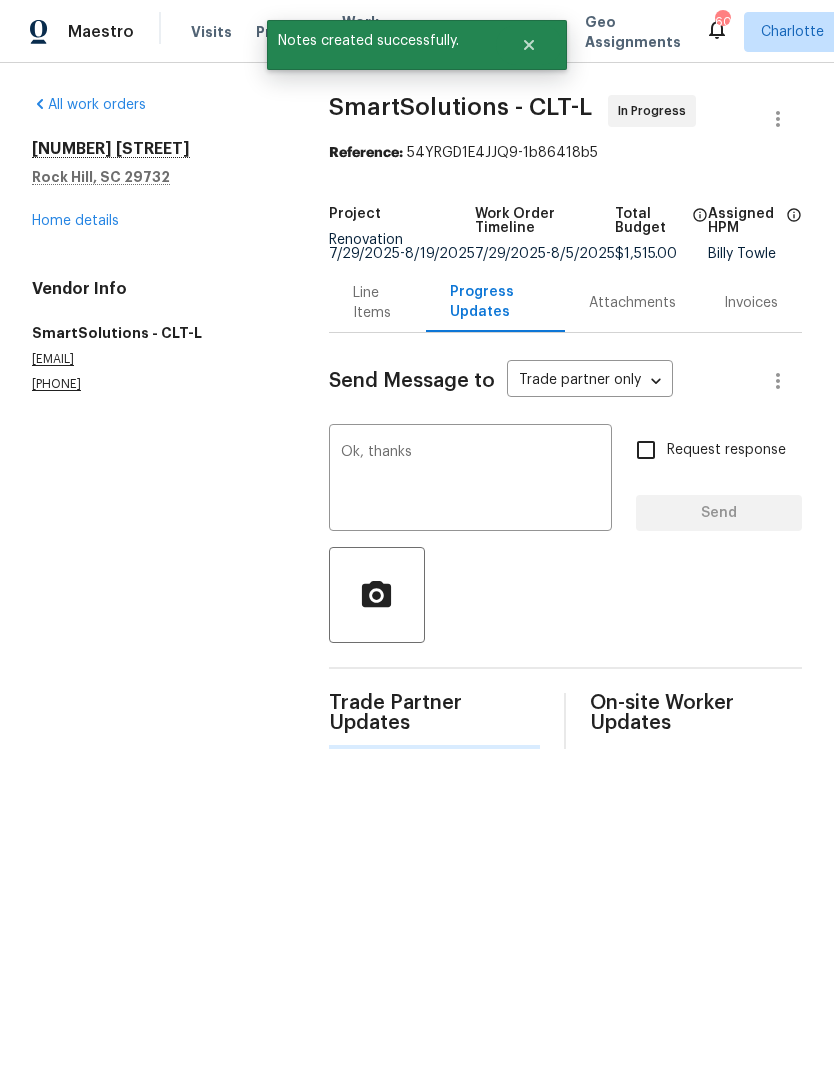 type 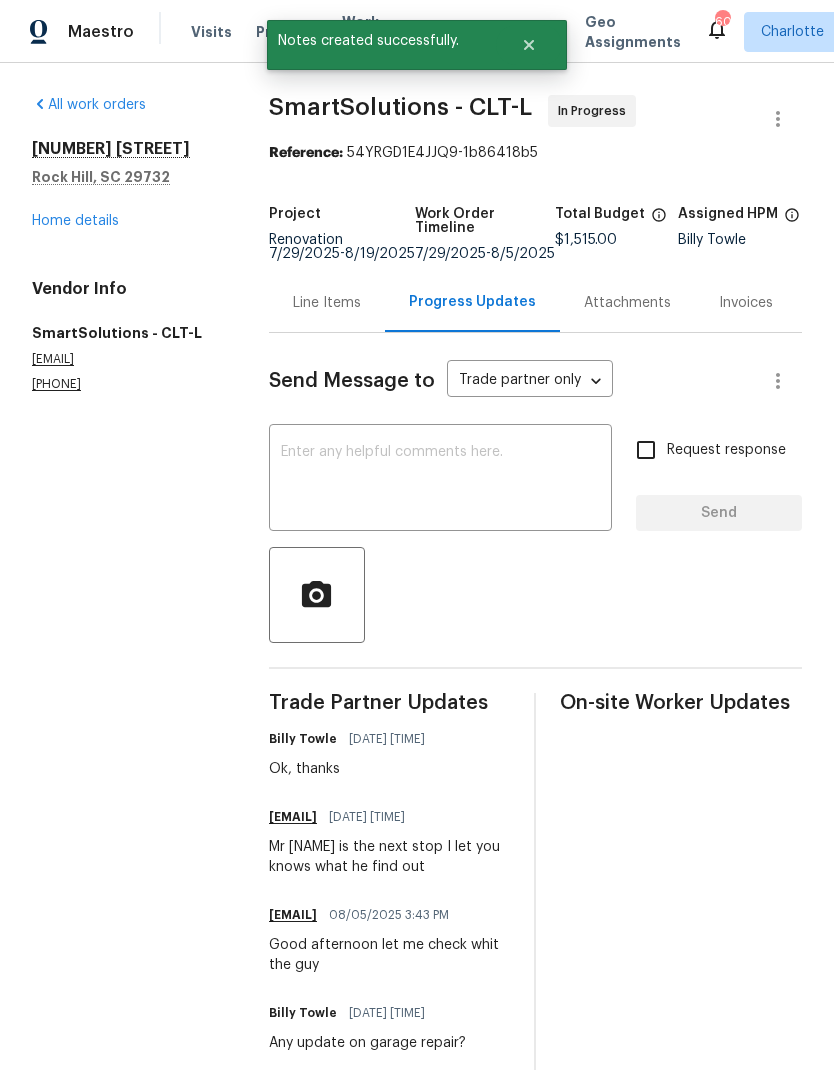 click on "Line Items" at bounding box center (327, 302) 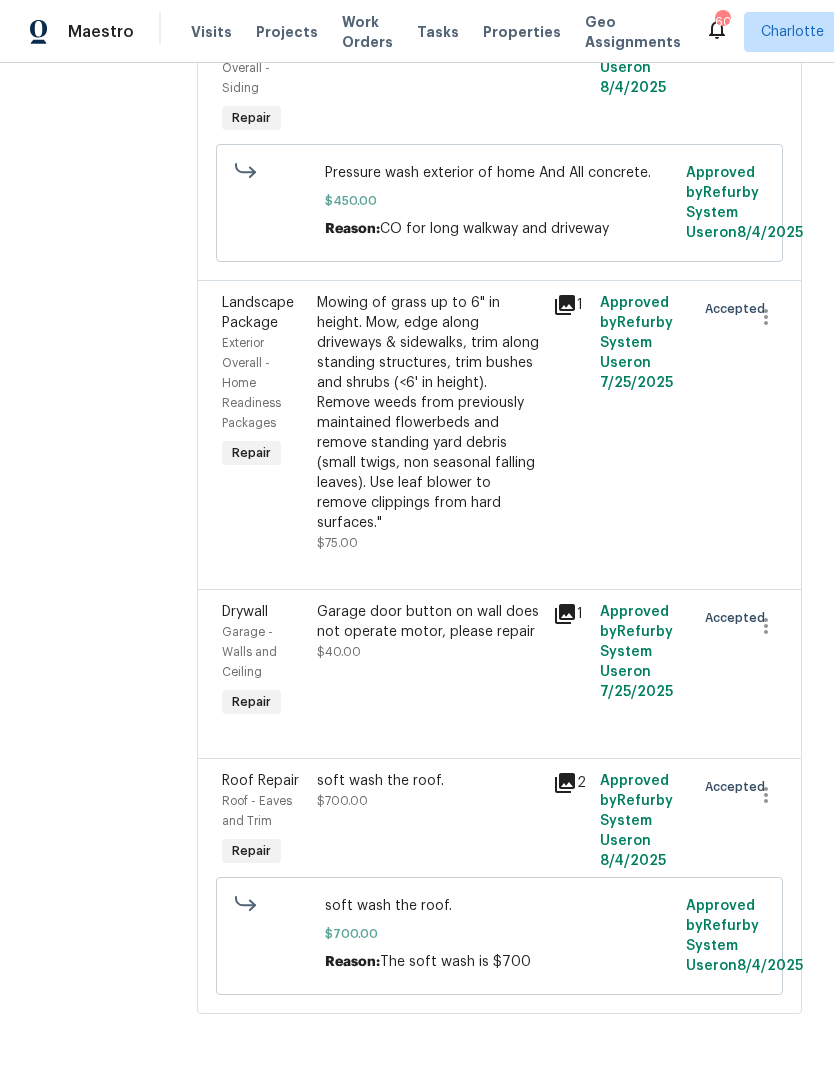 scroll, scrollTop: 648, scrollLeft: 0, axis: vertical 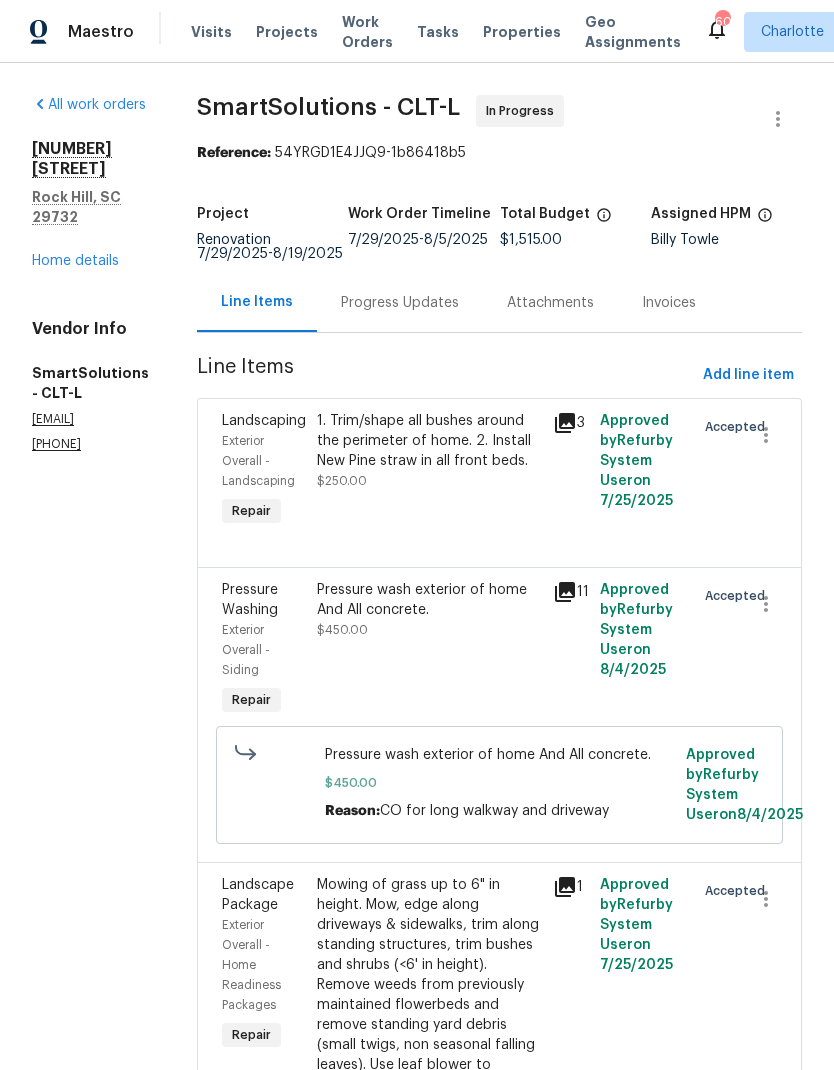 click on "Home details" at bounding box center [75, 261] 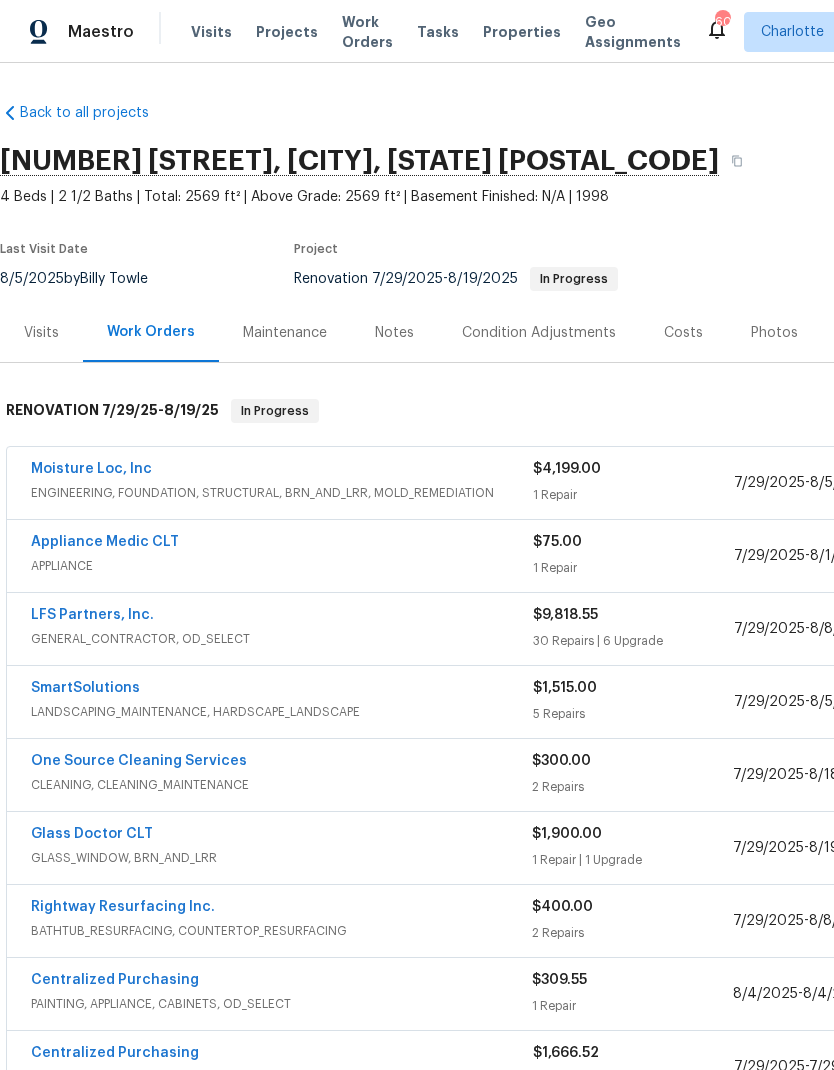scroll, scrollTop: 0, scrollLeft: 0, axis: both 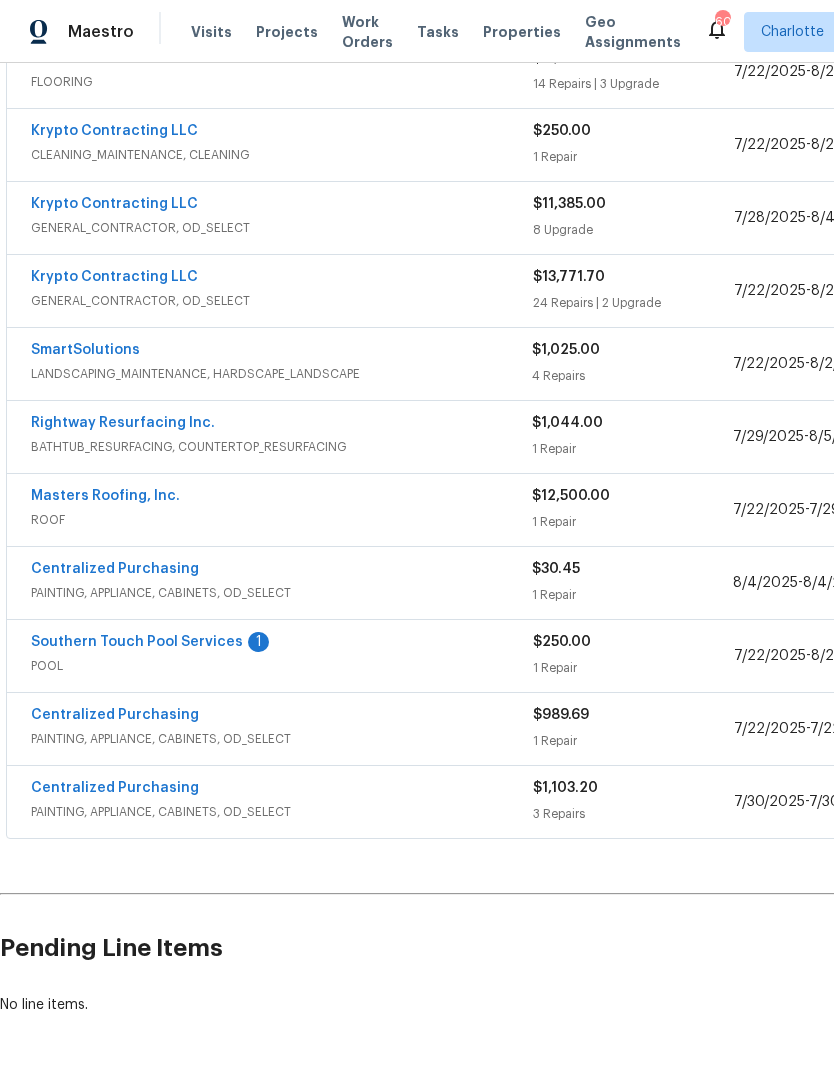 click on "Southern Touch Pool Services" at bounding box center (137, 642) 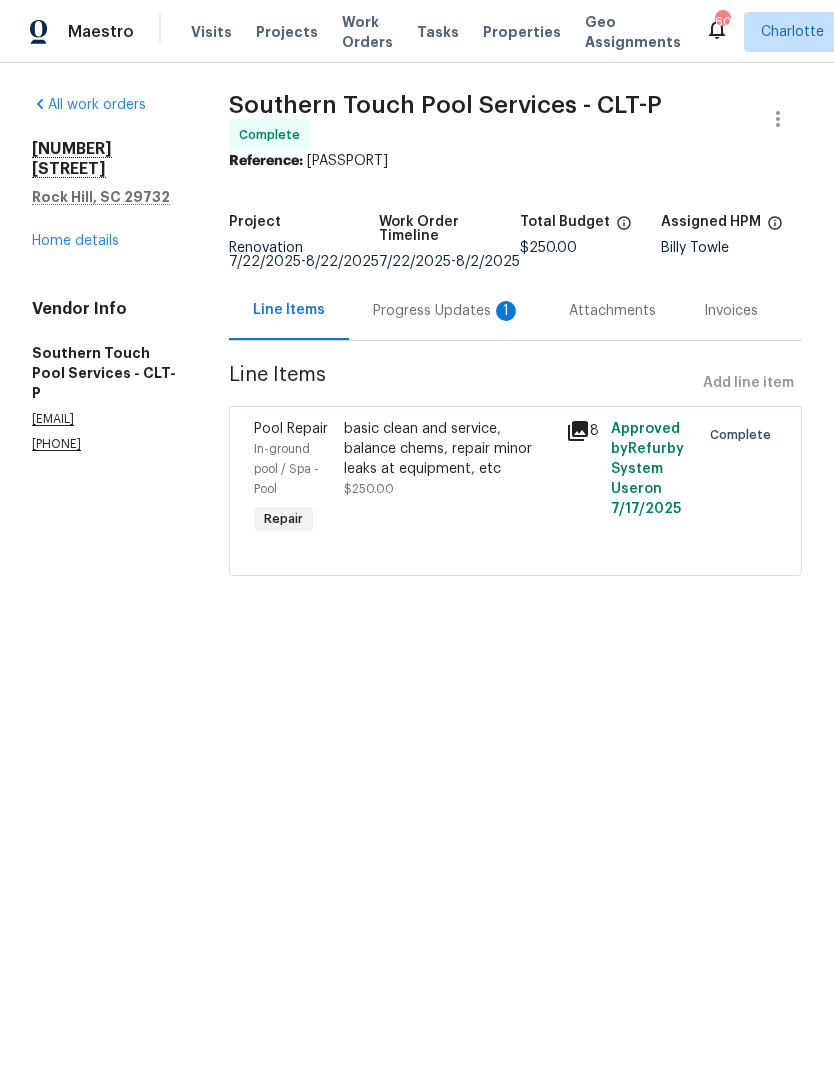 click on "Progress Updates 1" at bounding box center [447, 311] 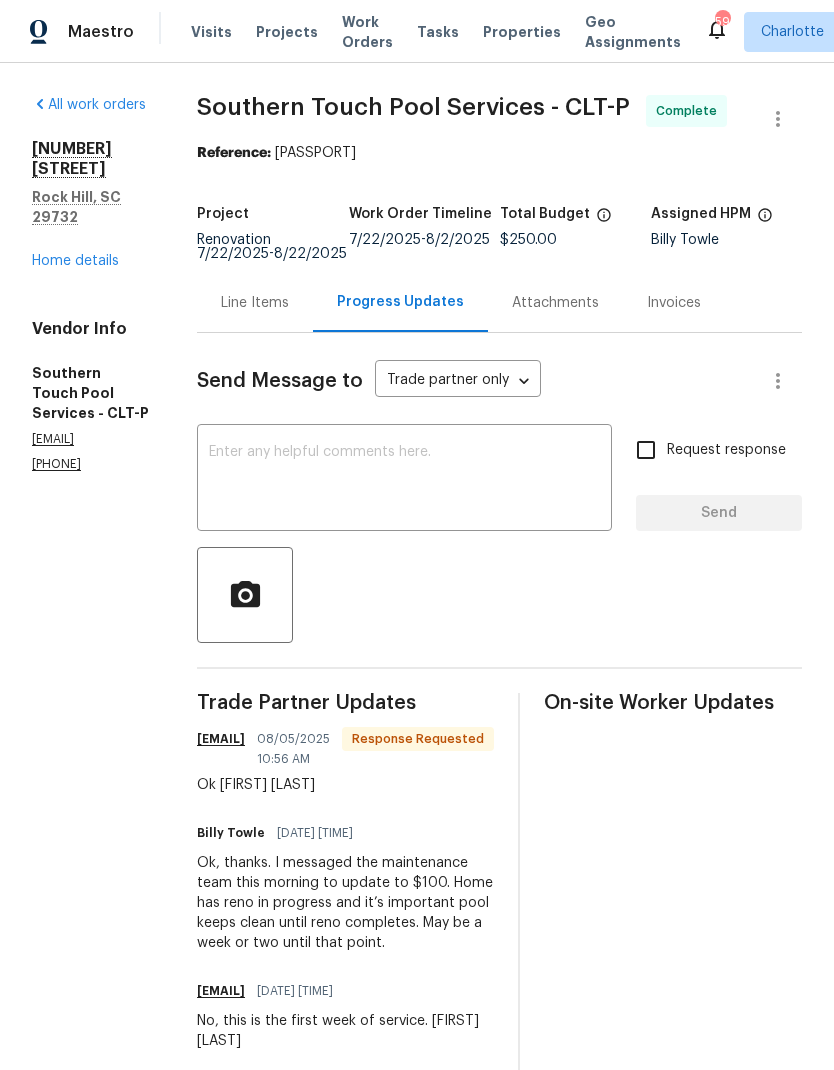 click at bounding box center [404, 480] 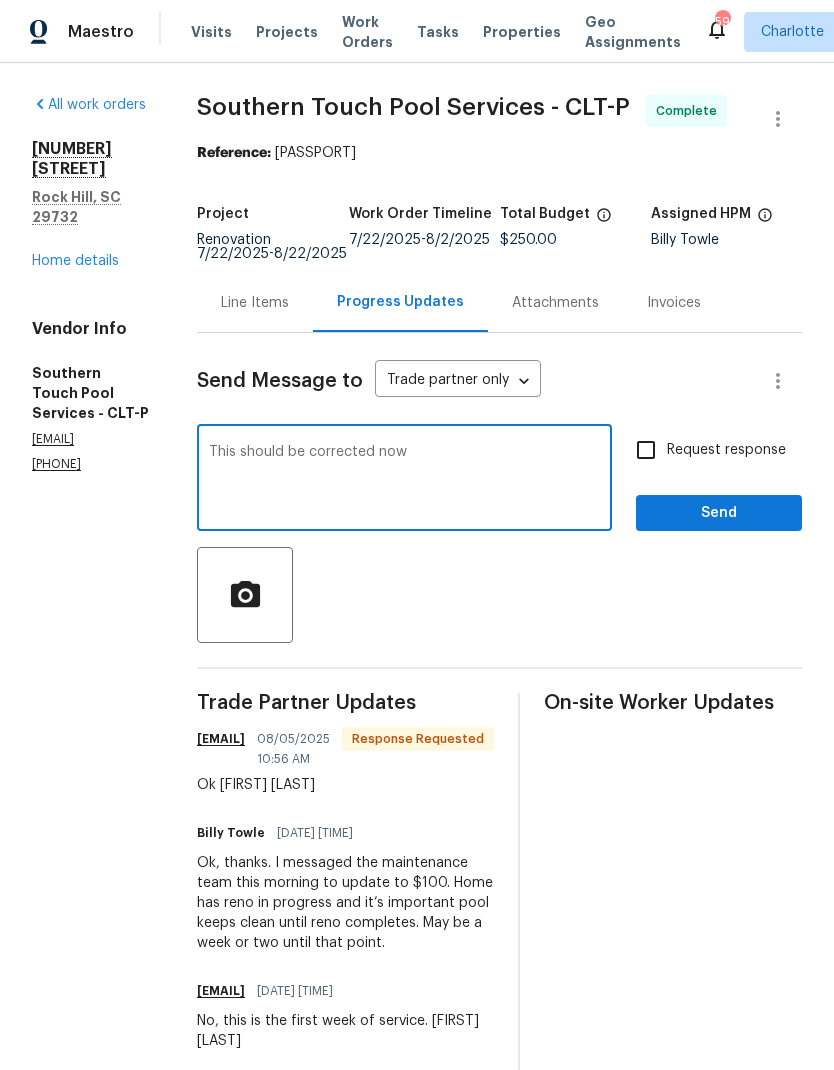 type on "This should be corrected now" 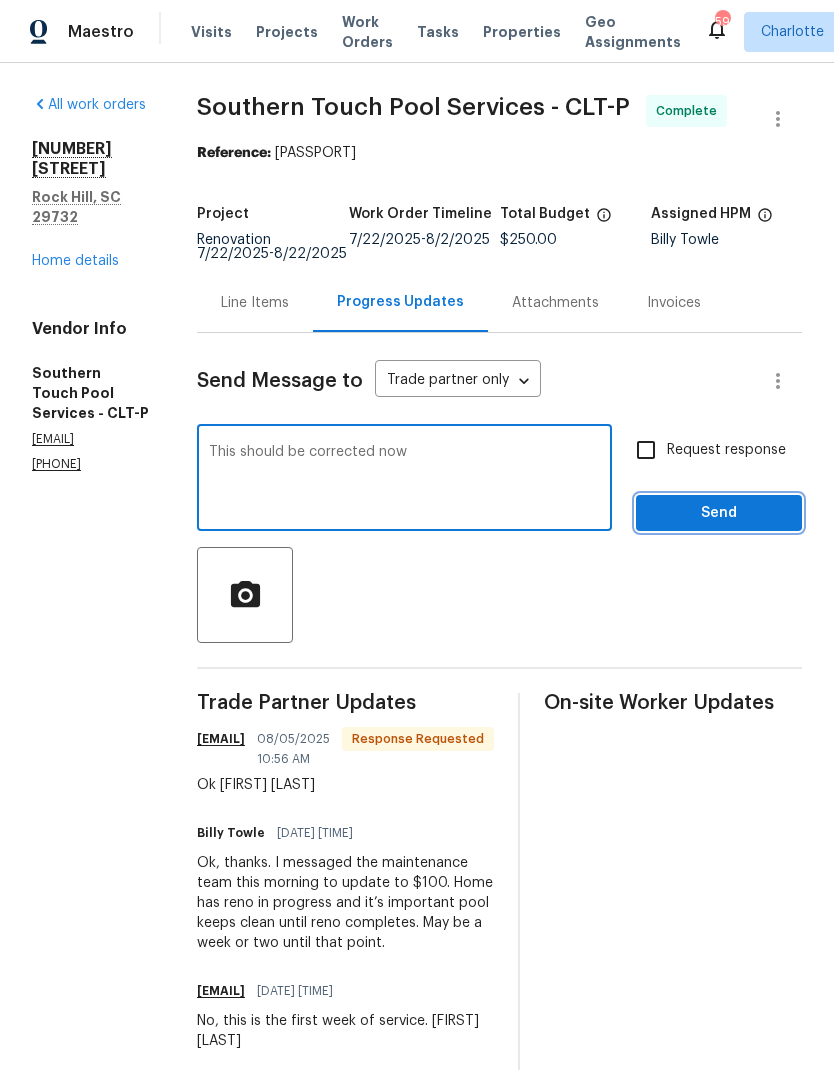 click on "Send" at bounding box center (719, 513) 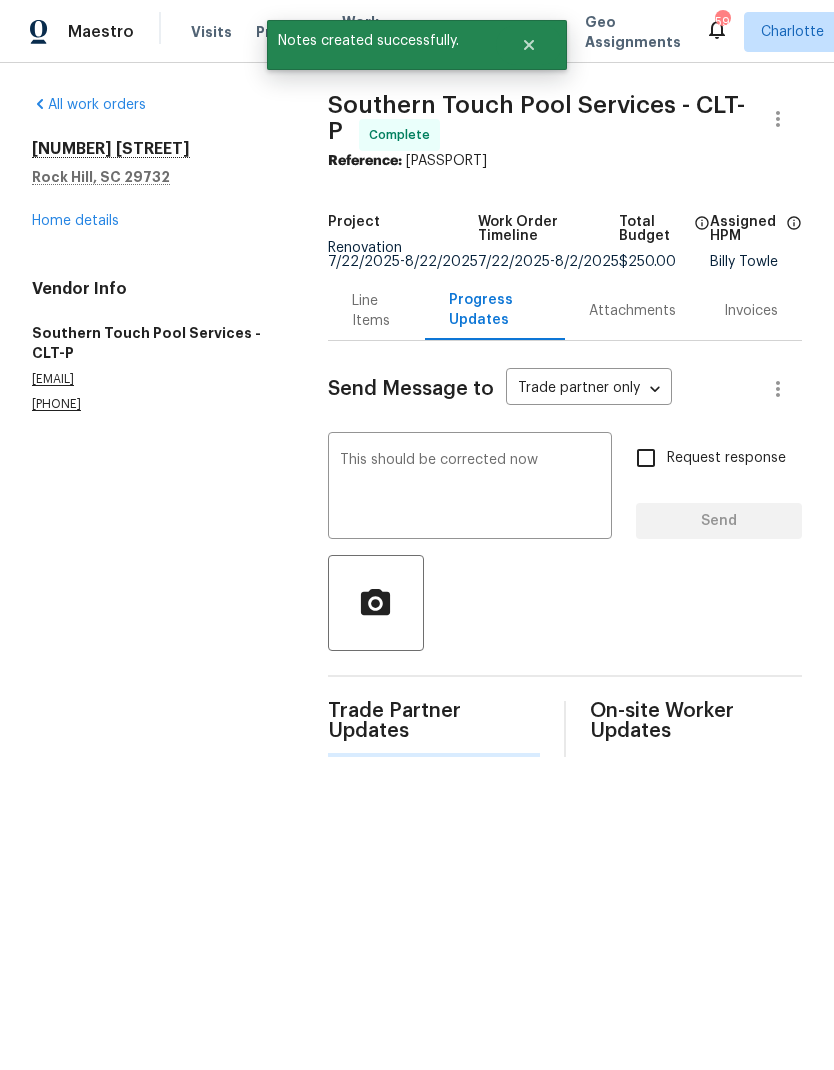 type 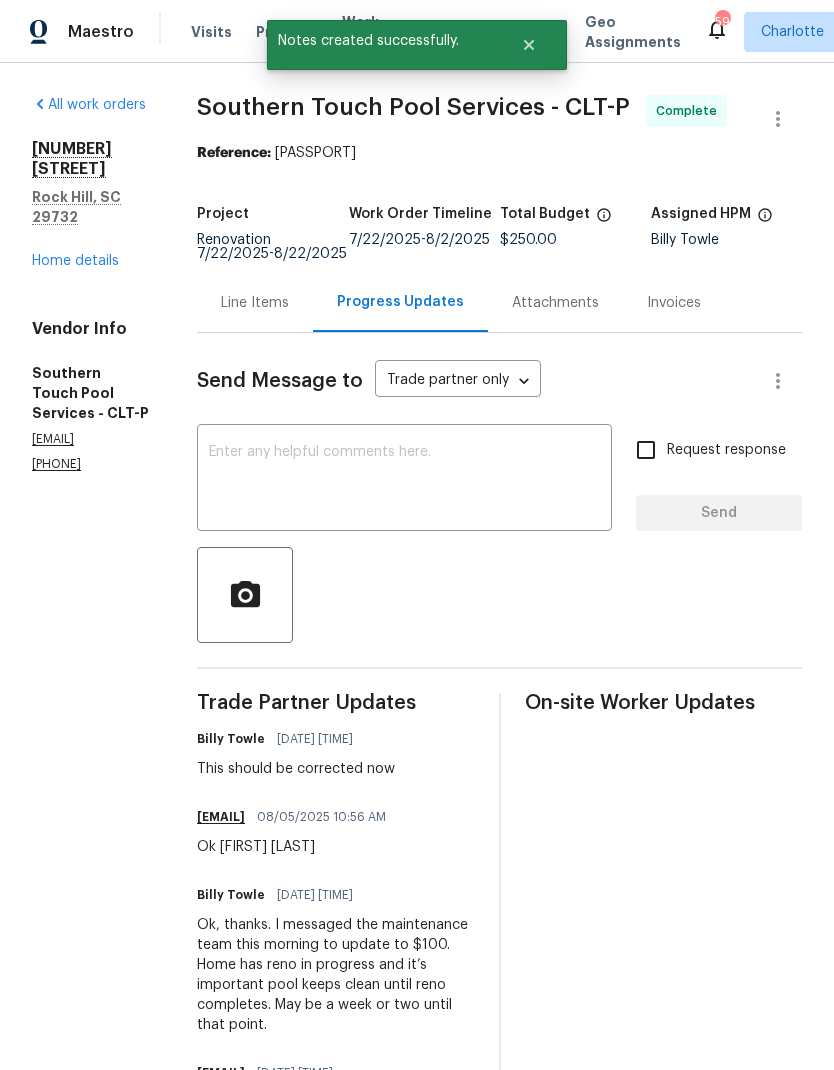 click on "Home details" at bounding box center (75, 261) 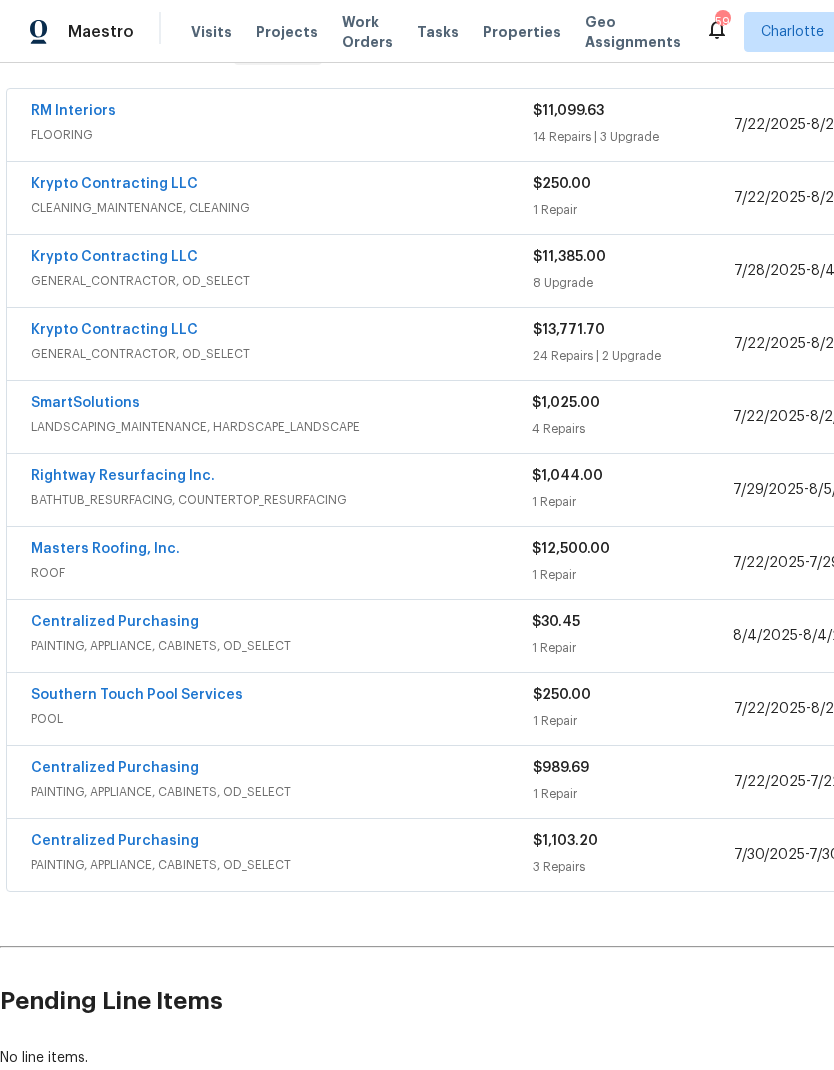 scroll, scrollTop: 359, scrollLeft: 0, axis: vertical 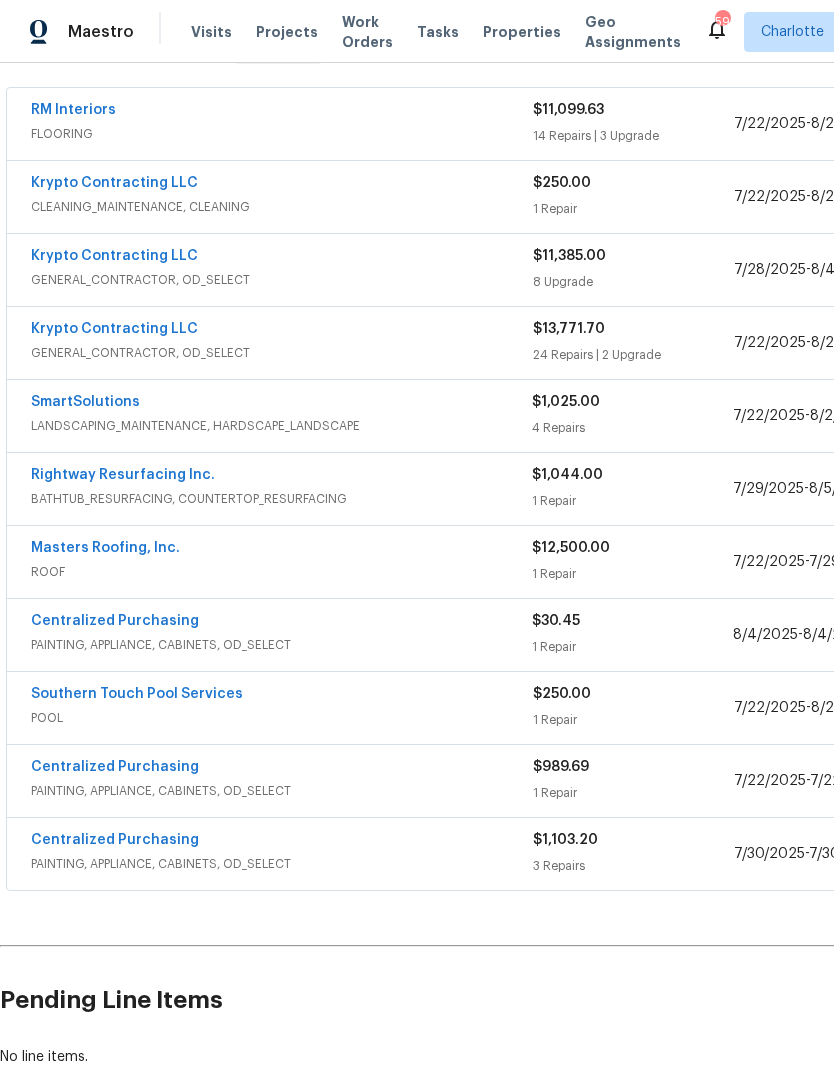 click on "SmartSolutions" at bounding box center (85, 402) 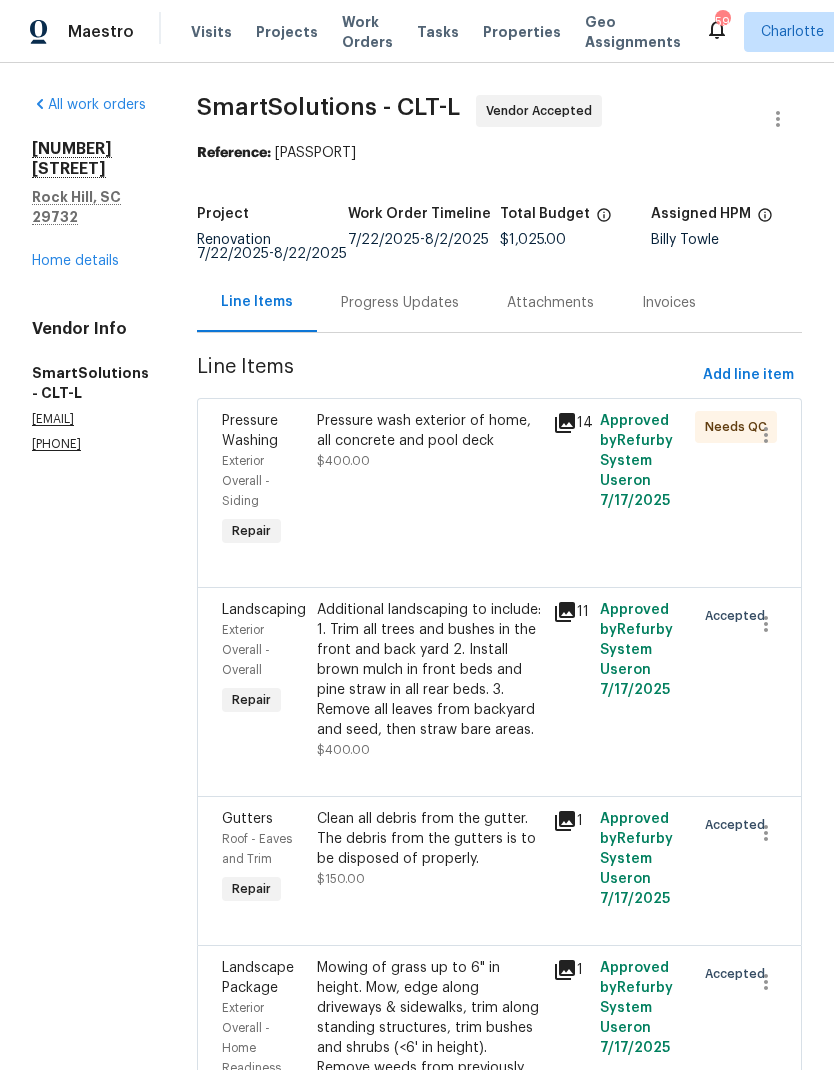 click on "Progress Updates" at bounding box center [400, 303] 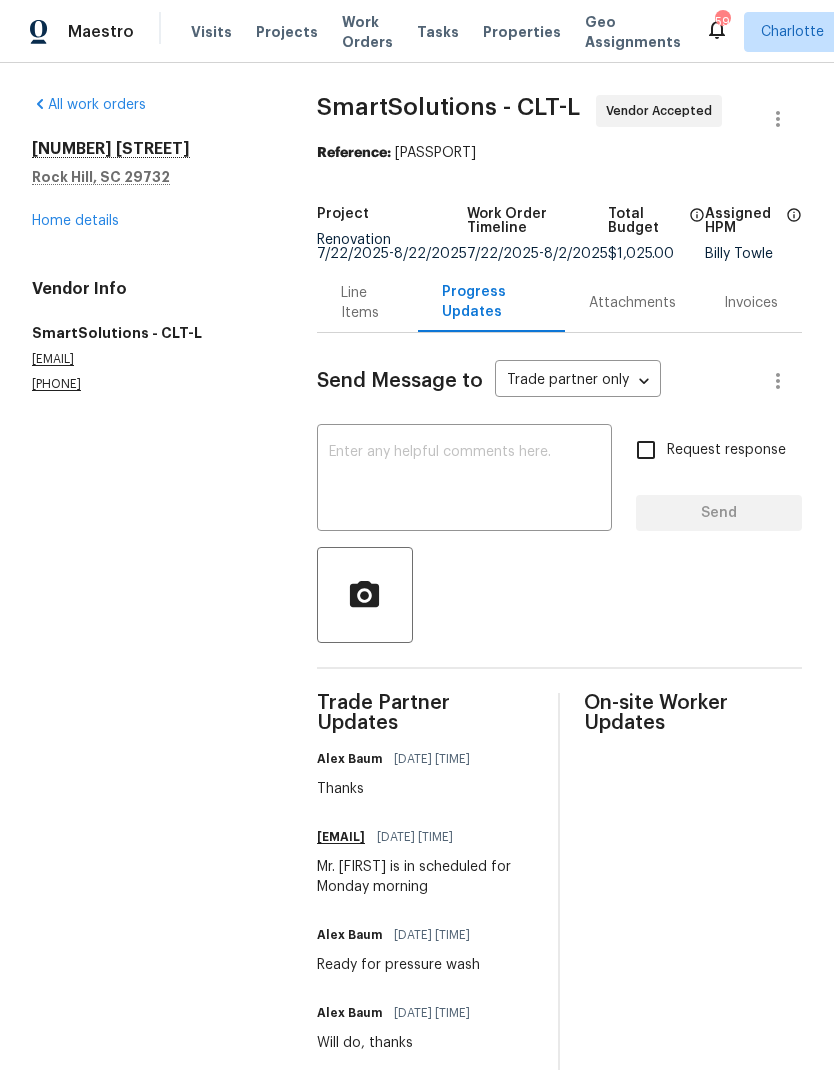 scroll, scrollTop: 0, scrollLeft: 0, axis: both 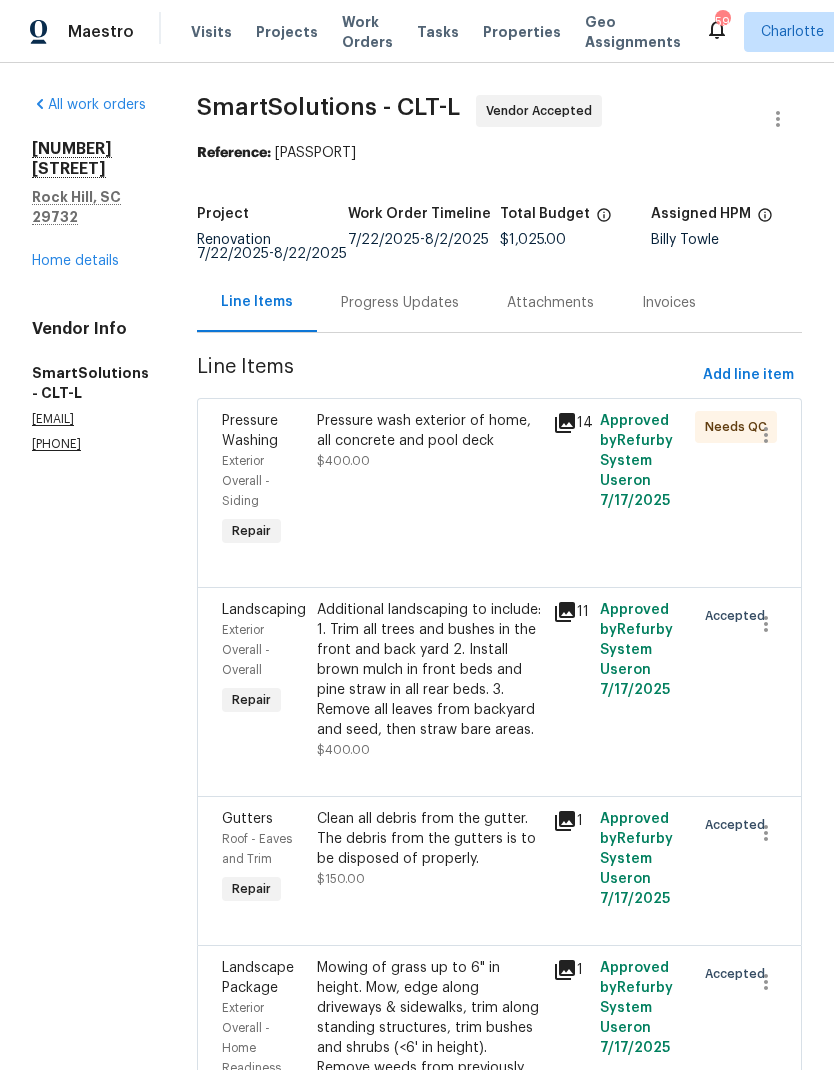click on "Home details" at bounding box center [75, 261] 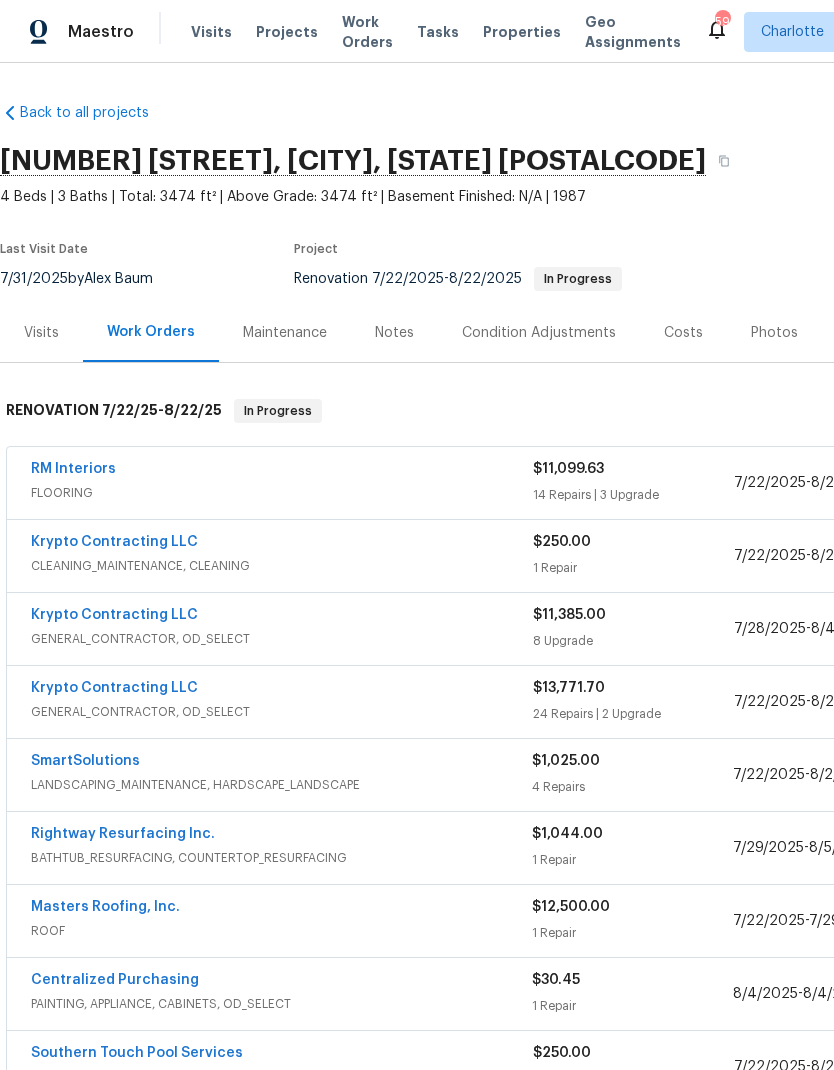 scroll, scrollTop: 0, scrollLeft: 0, axis: both 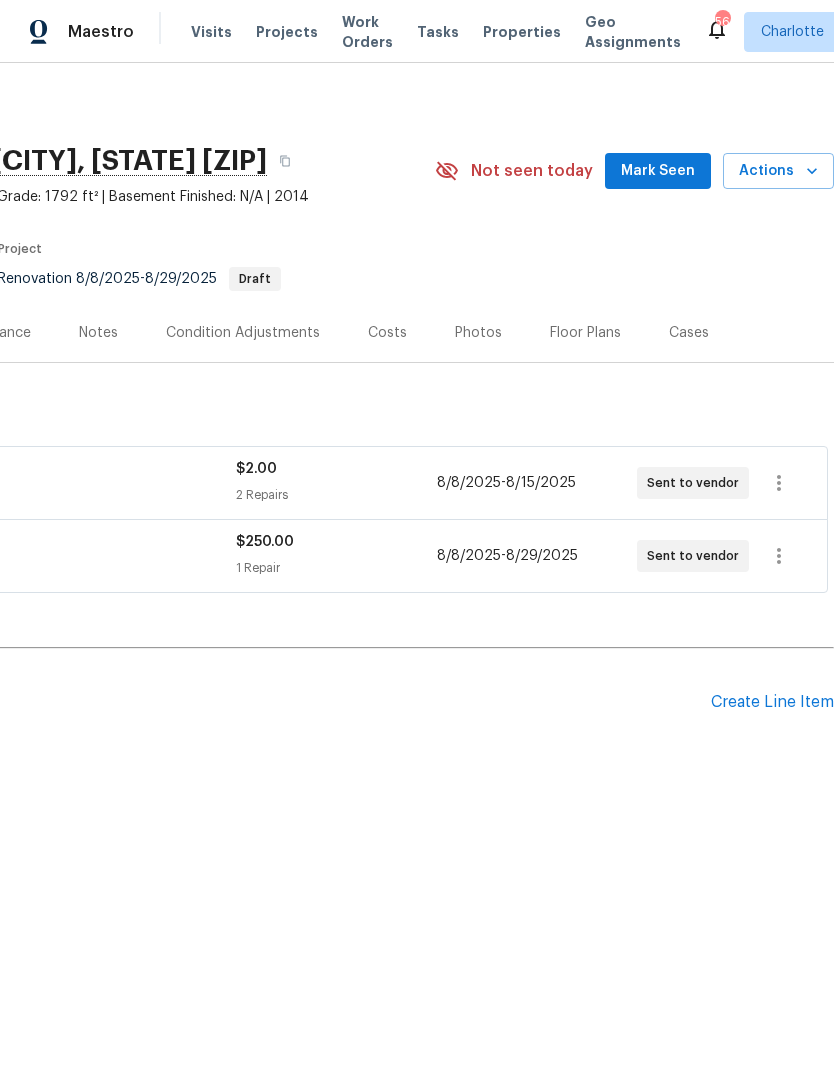 click on "Mark Seen" at bounding box center [658, 171] 